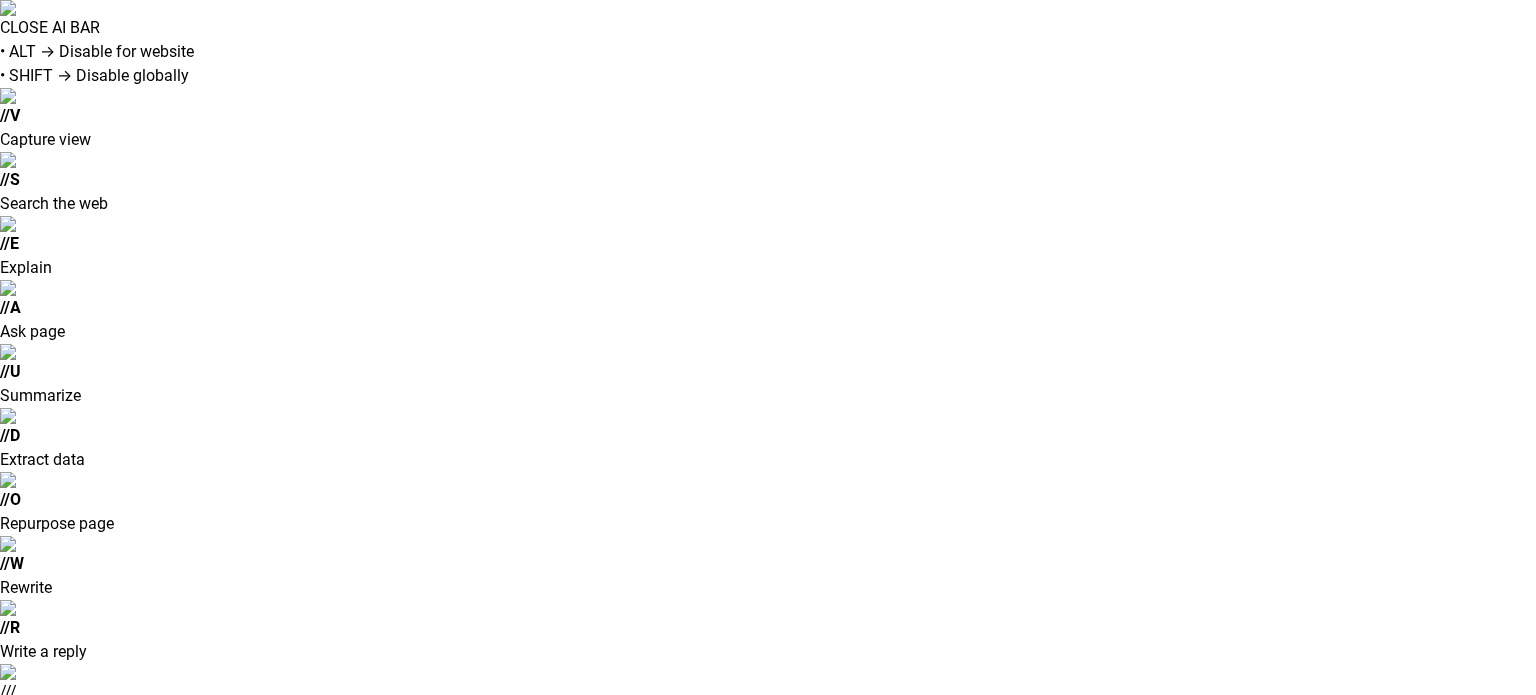 scroll, scrollTop: 0, scrollLeft: 0, axis: both 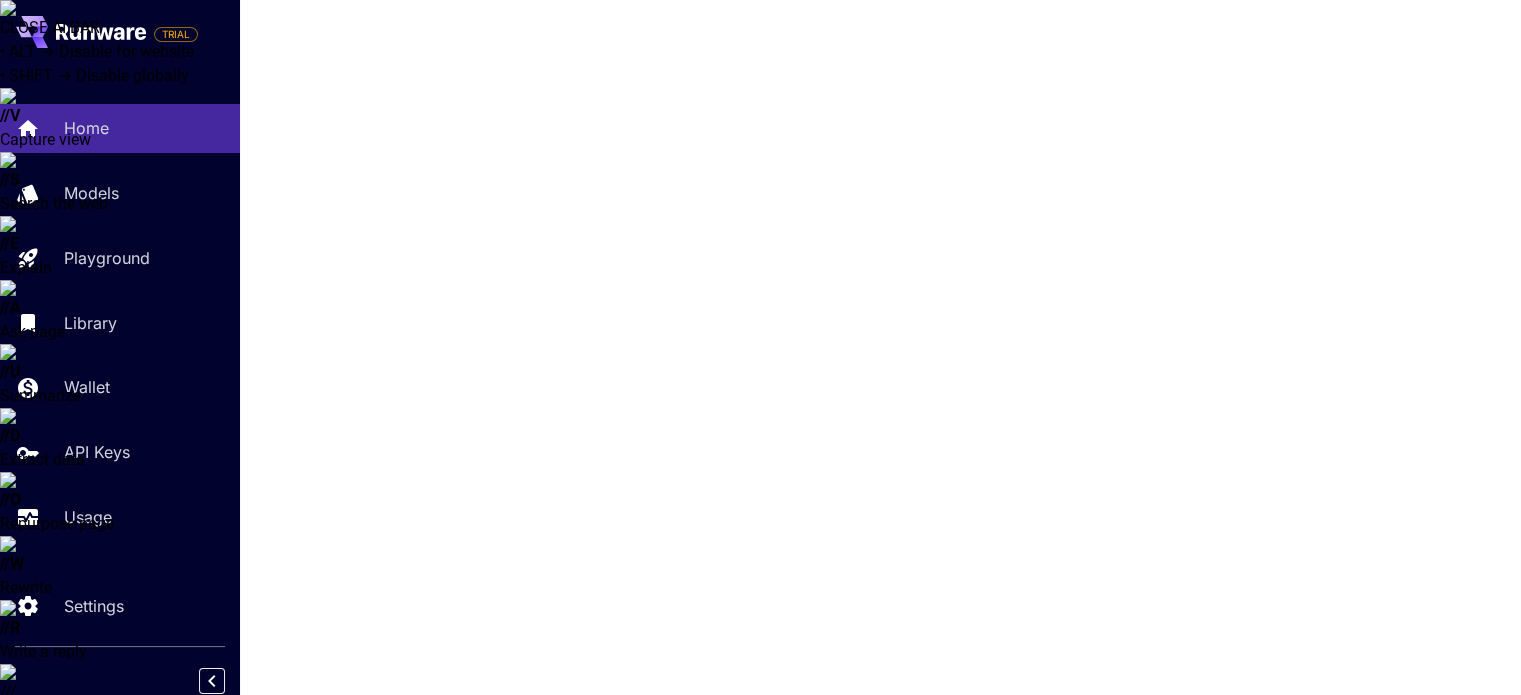 click 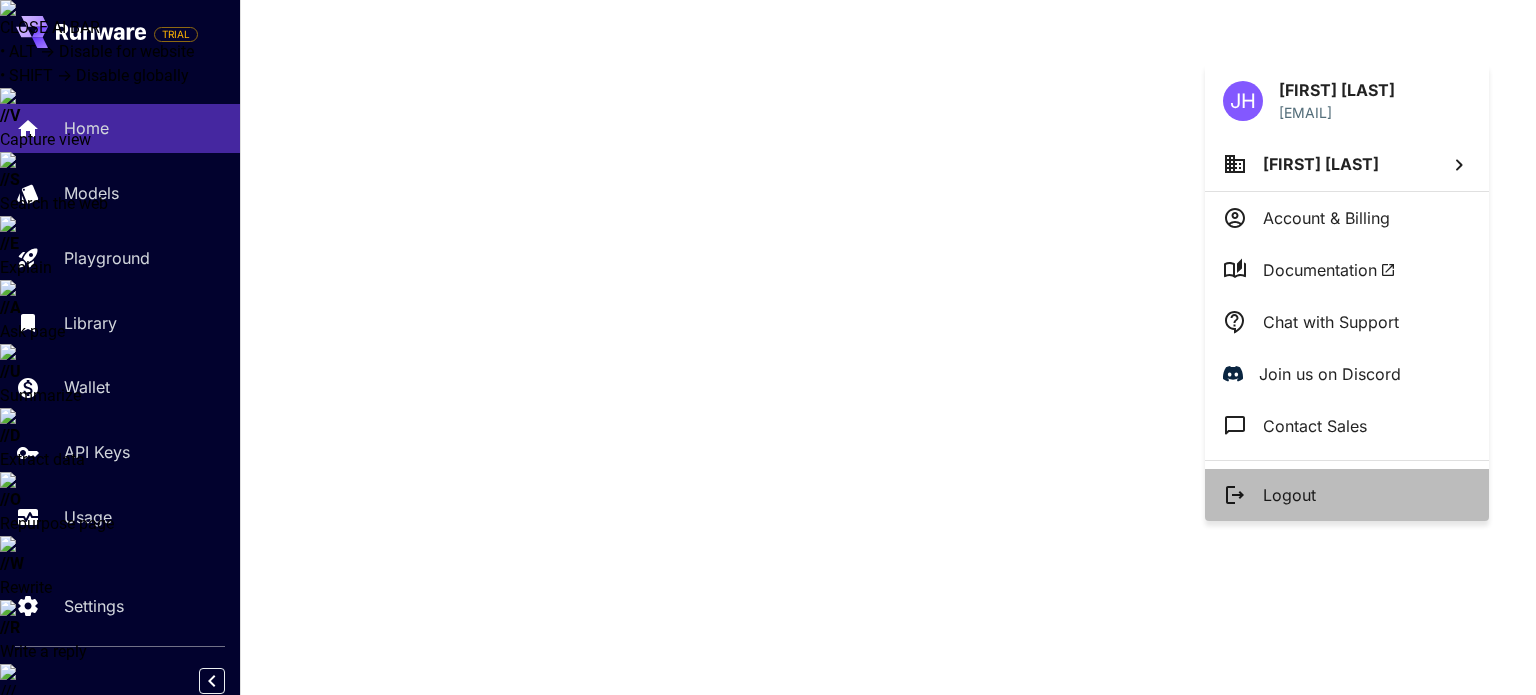 click on "Logout" at bounding box center (1289, 495) 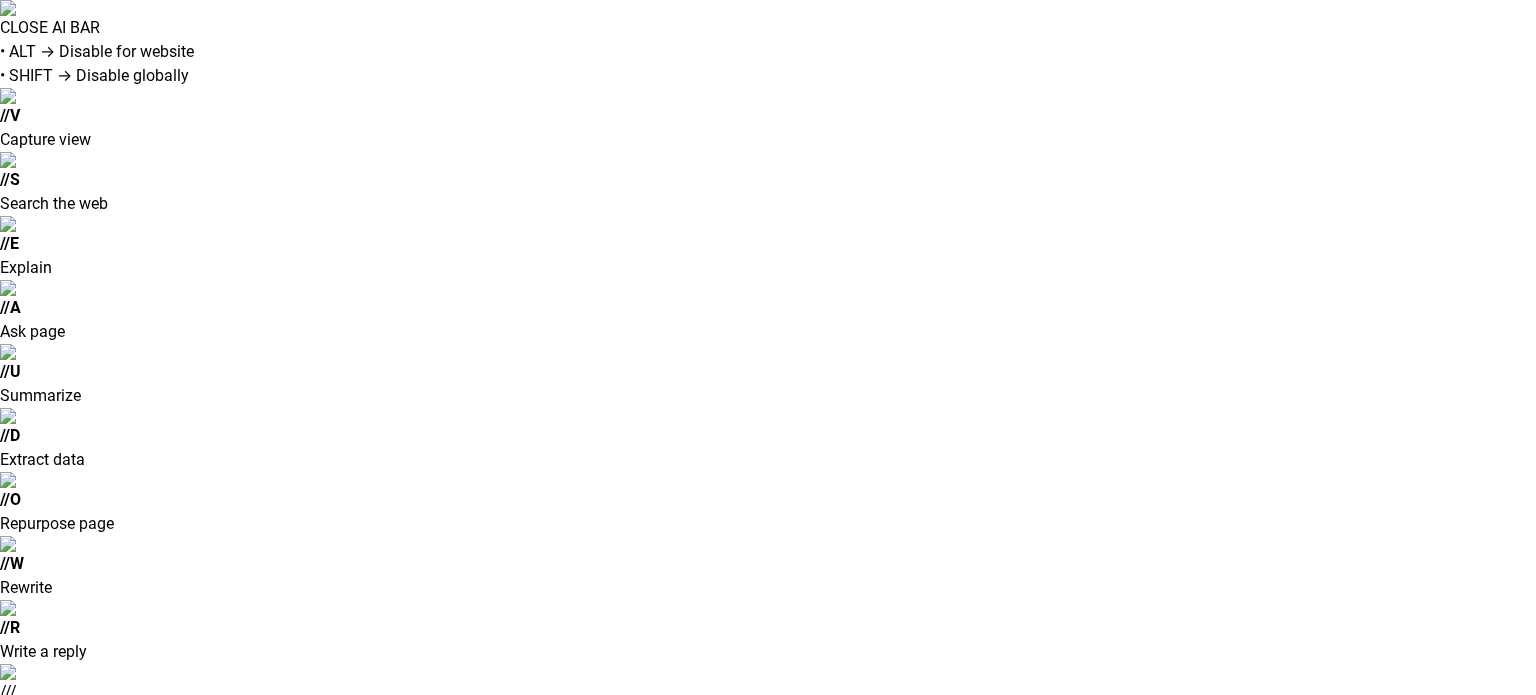 type on "**********" 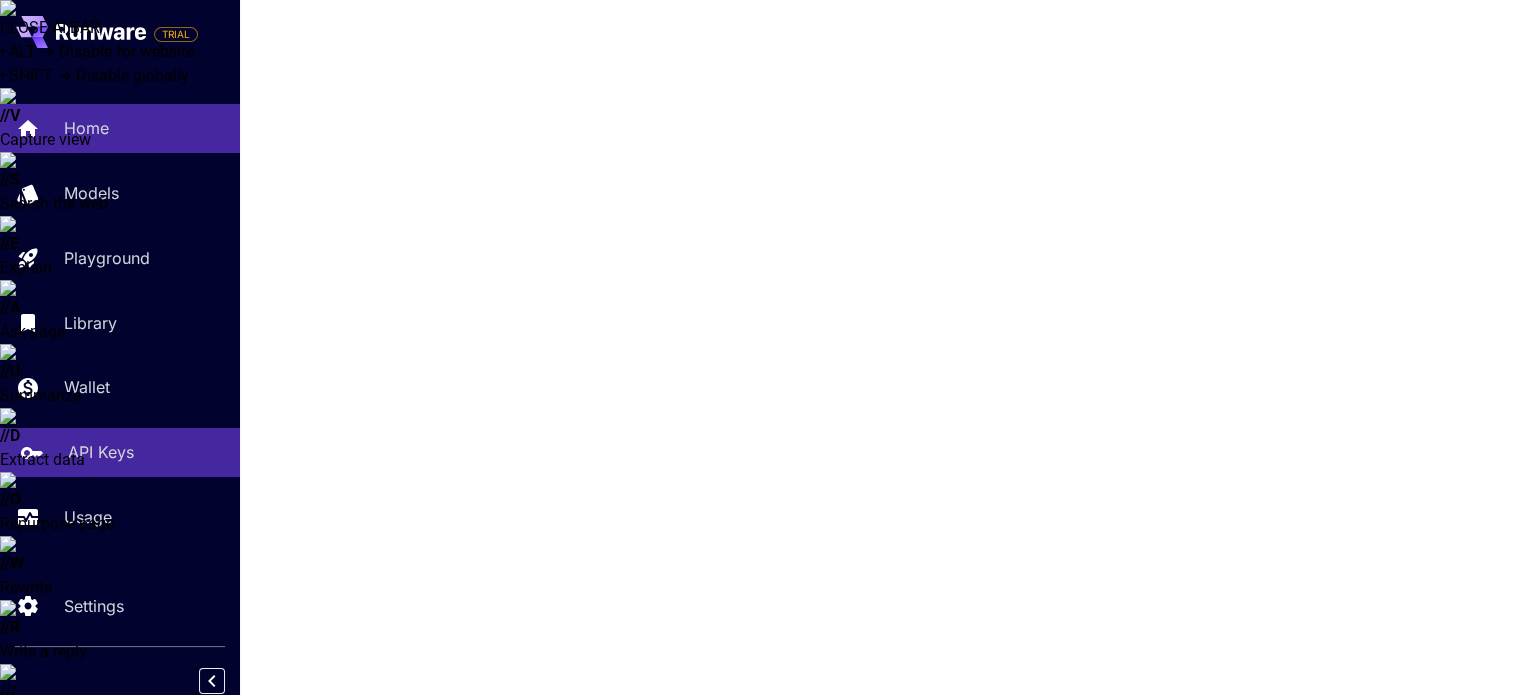 click on "API Keys" at bounding box center [120, 452] 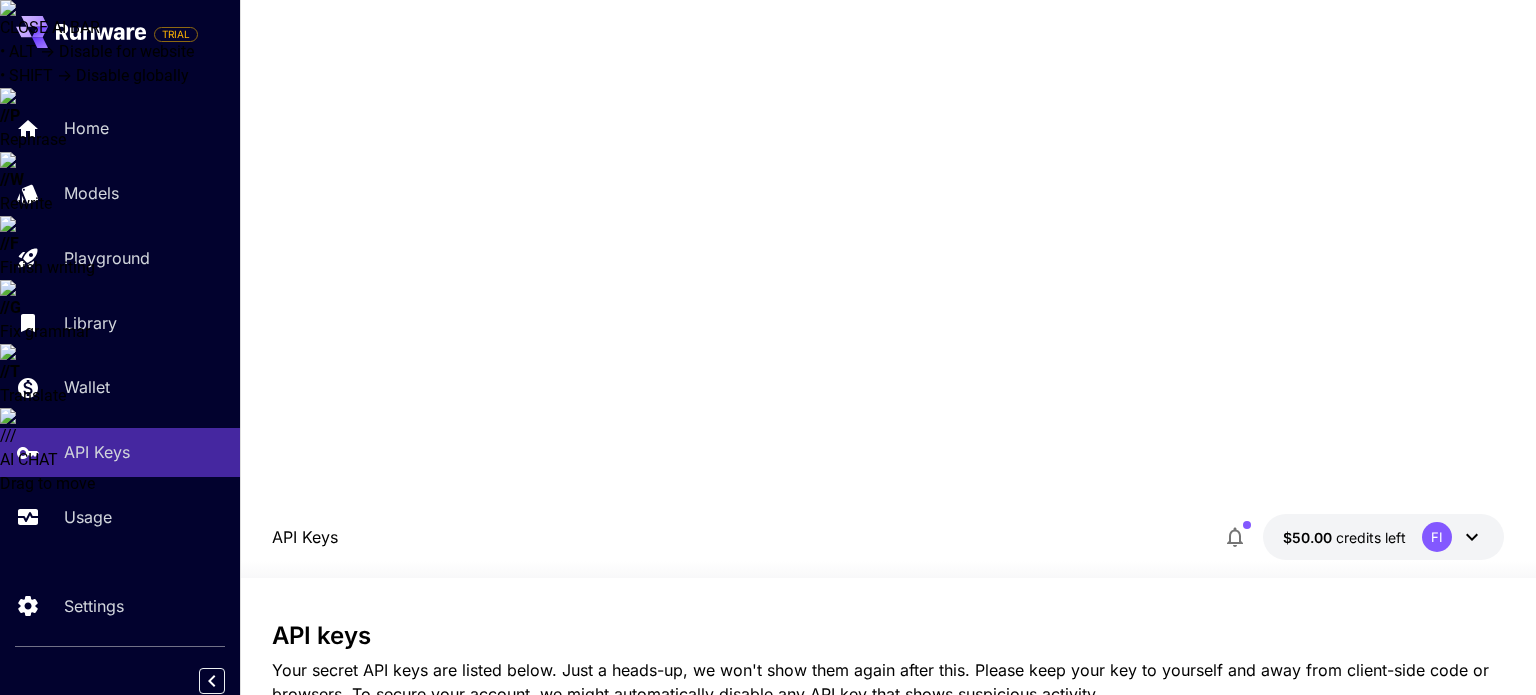 click on "API key name   *" at bounding box center (684, 758) 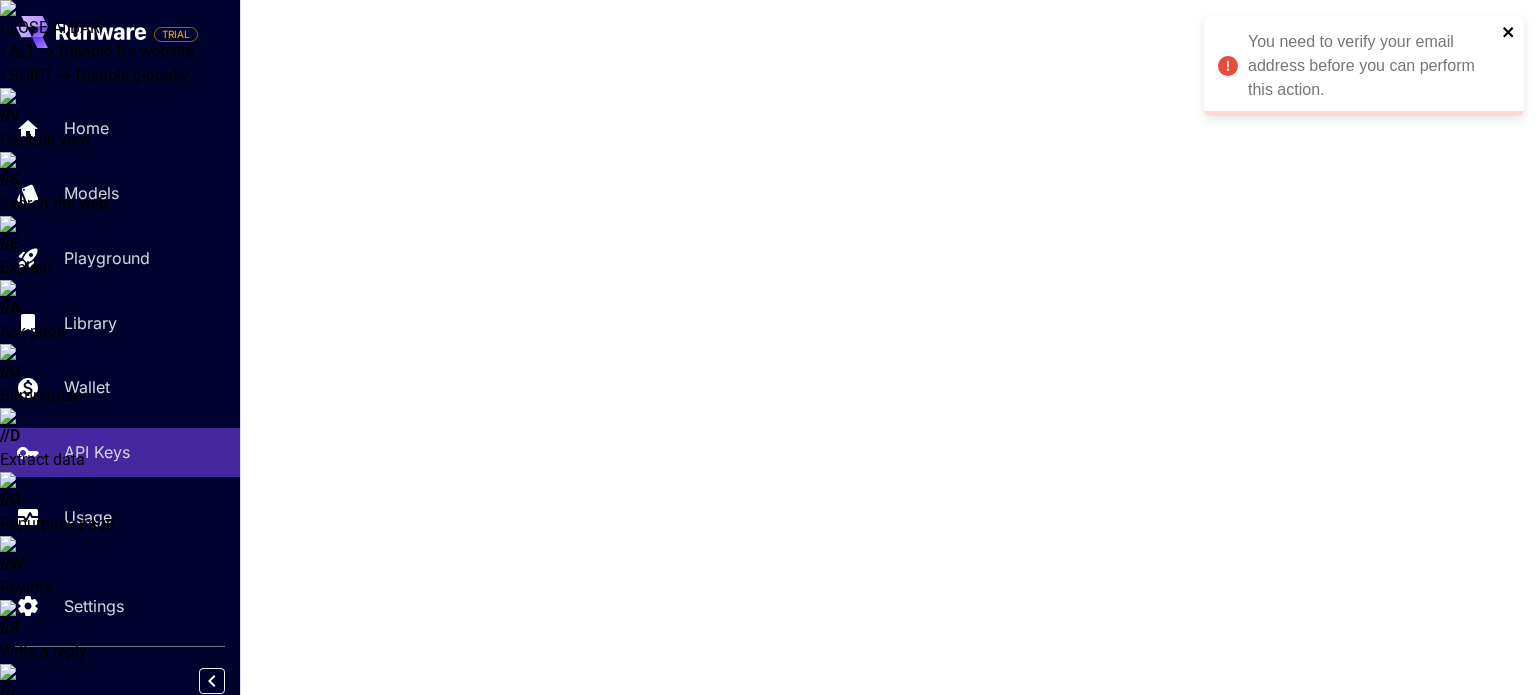 click 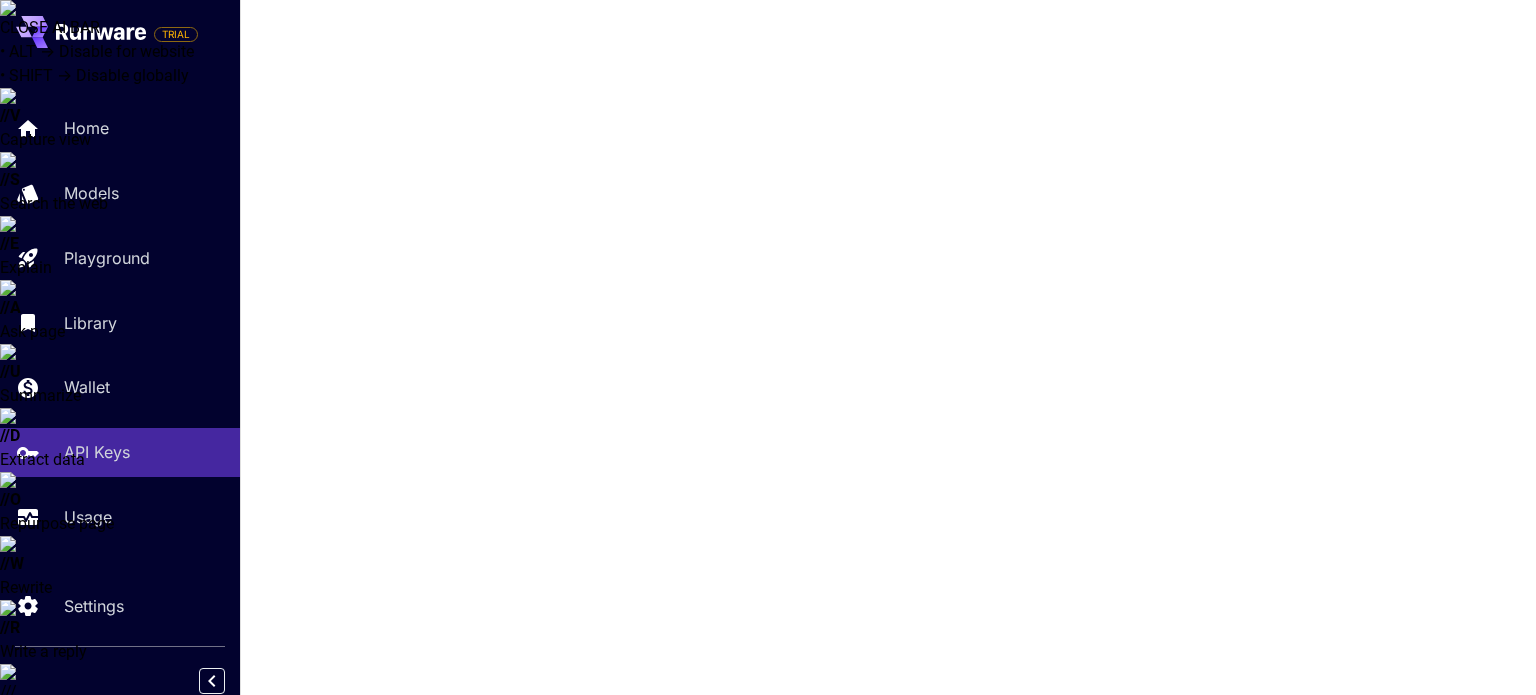 click 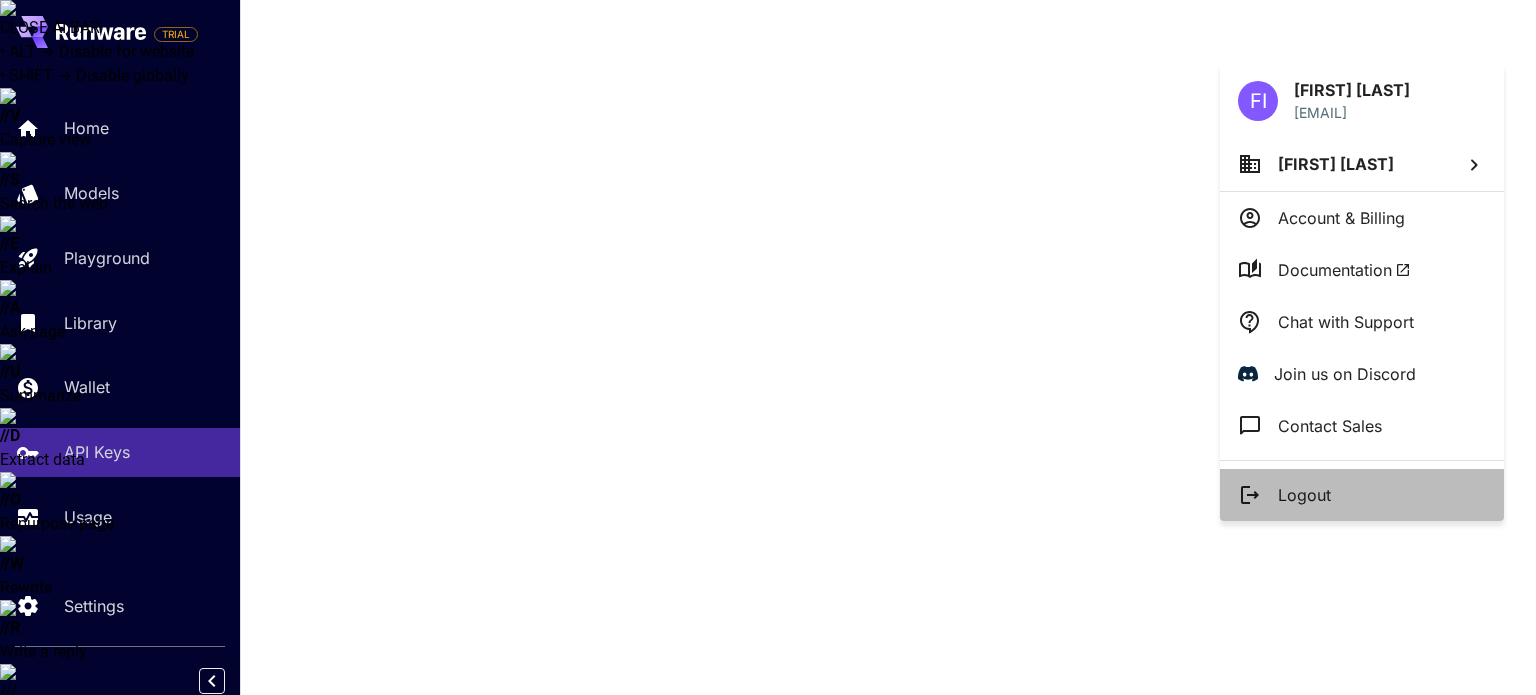click on "Logout" at bounding box center (1362, 495) 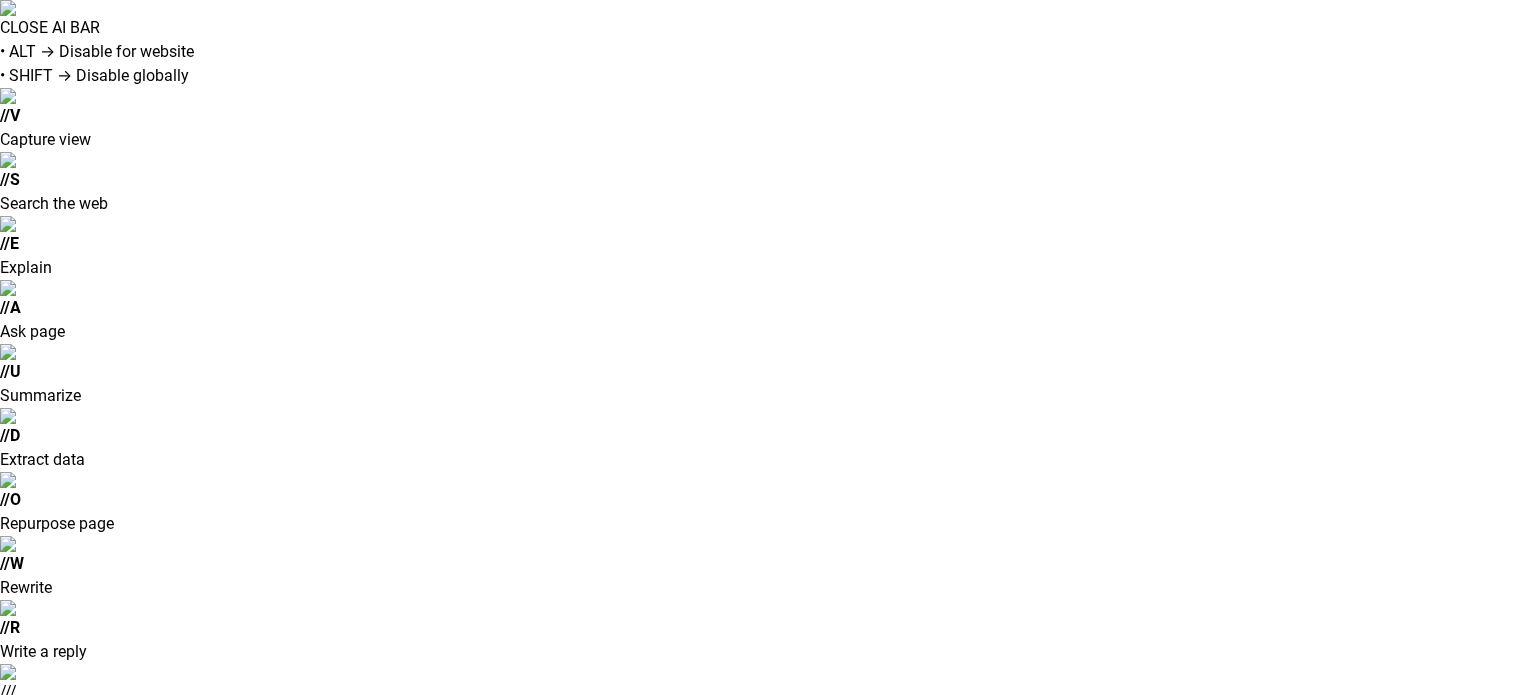 type on "**********" 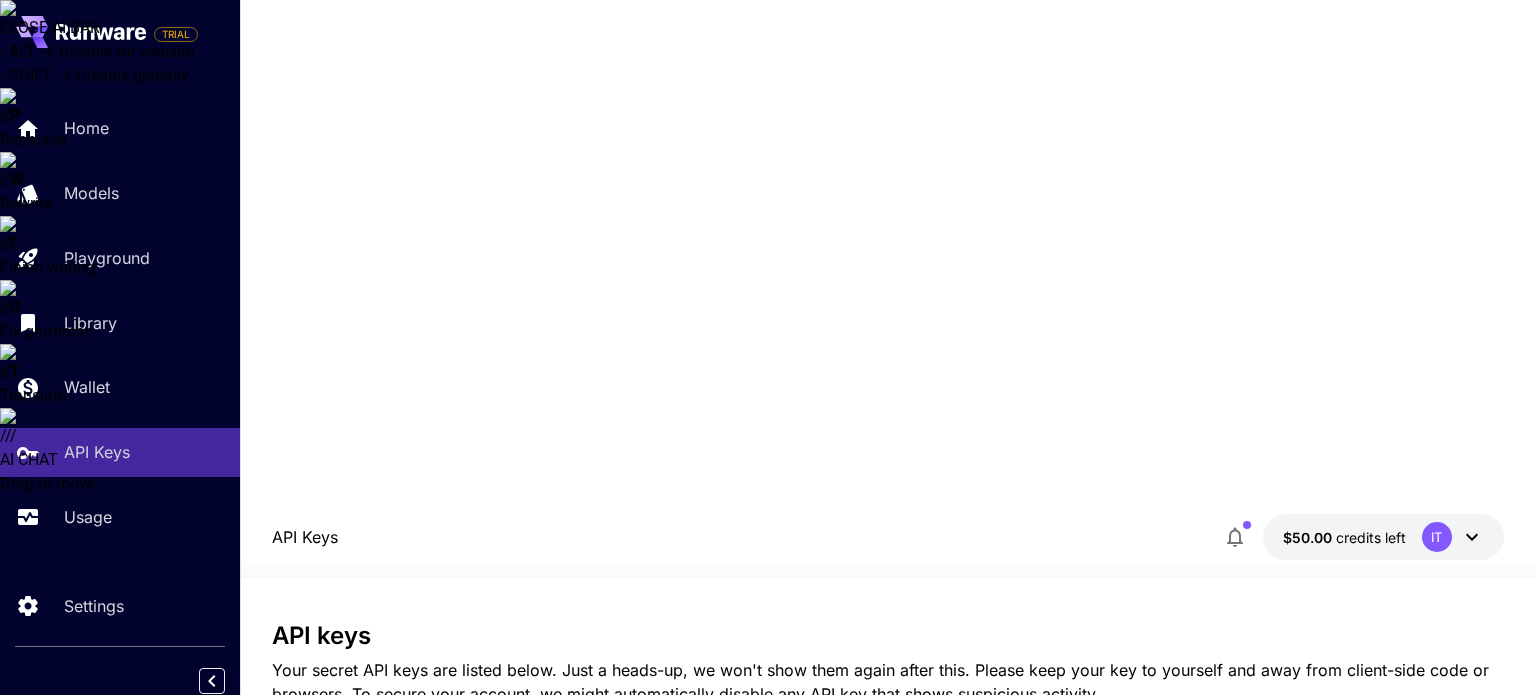 click on "API key name   *" at bounding box center [684, 758] 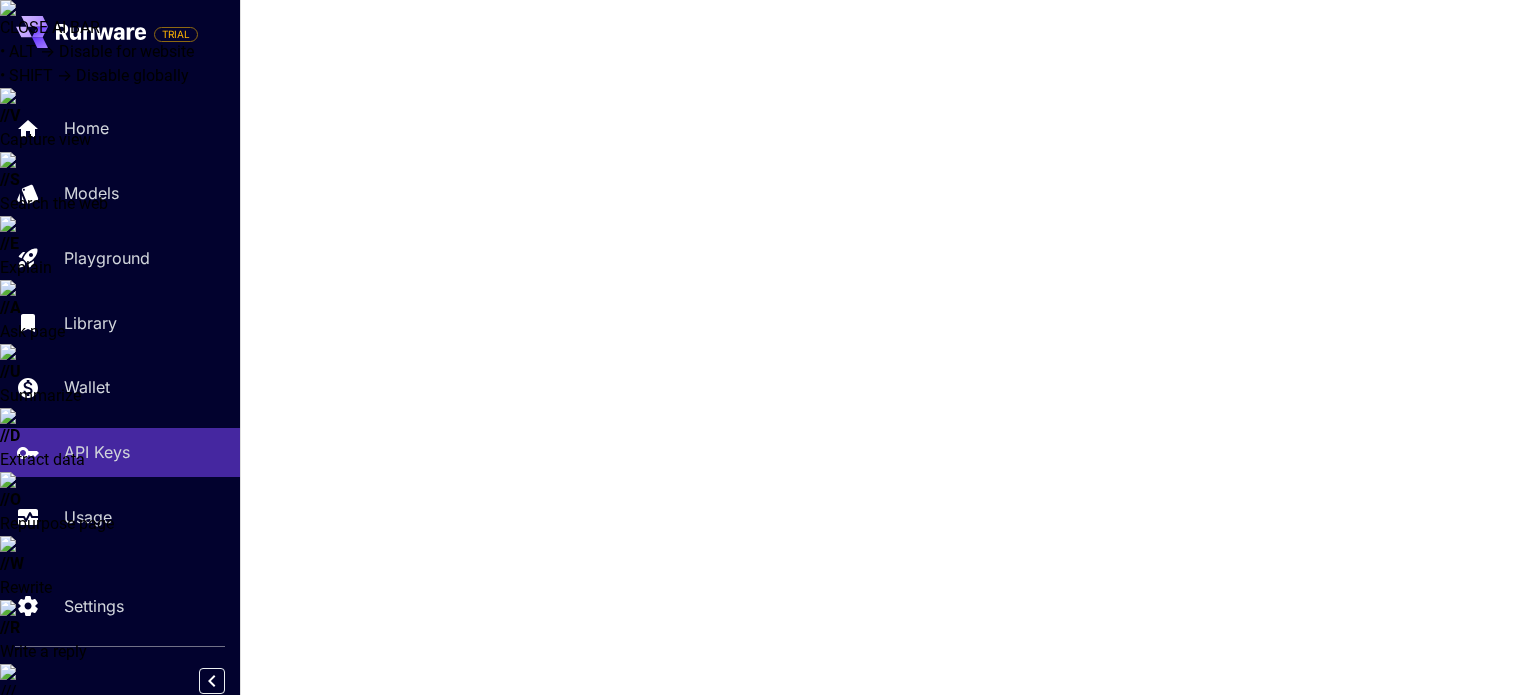 click on "Create API Key" at bounding box center (1185, 1014) 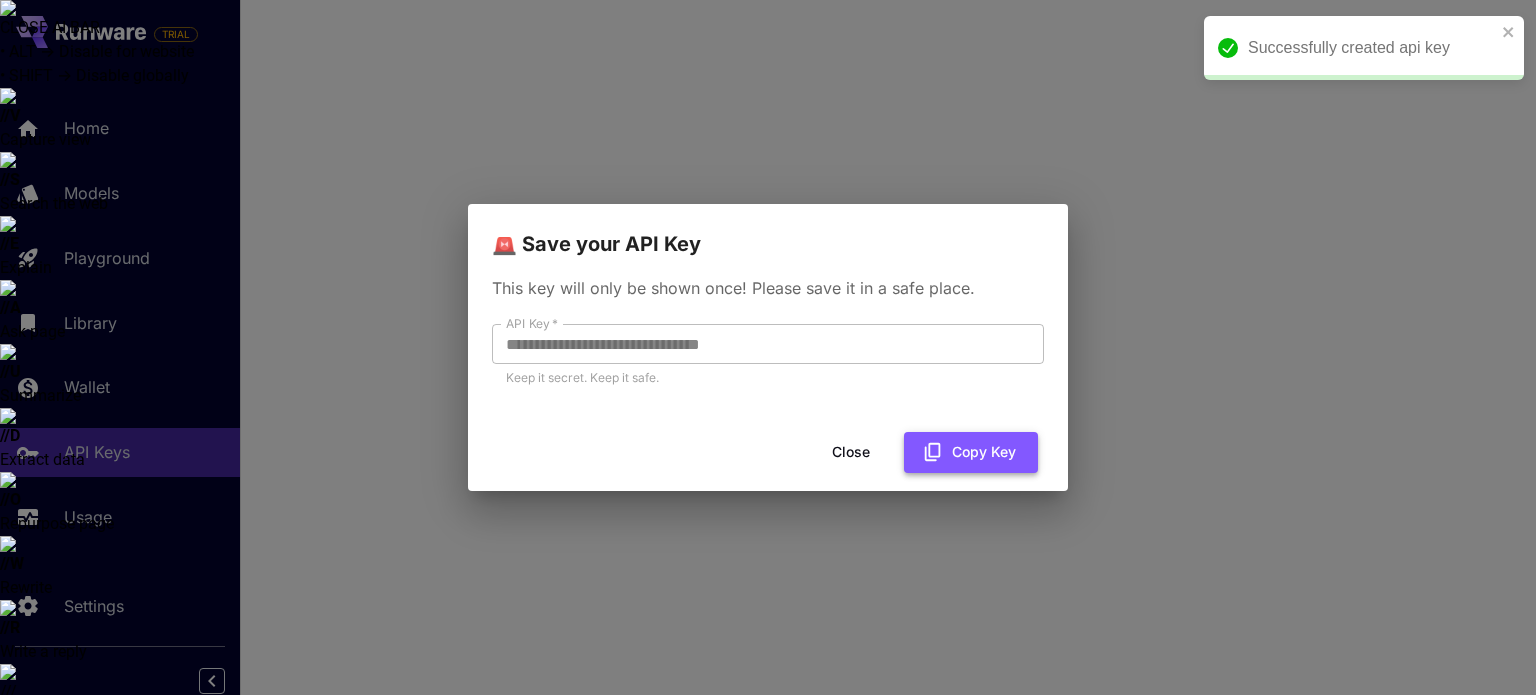 click on "Copy Key" at bounding box center [971, 452] 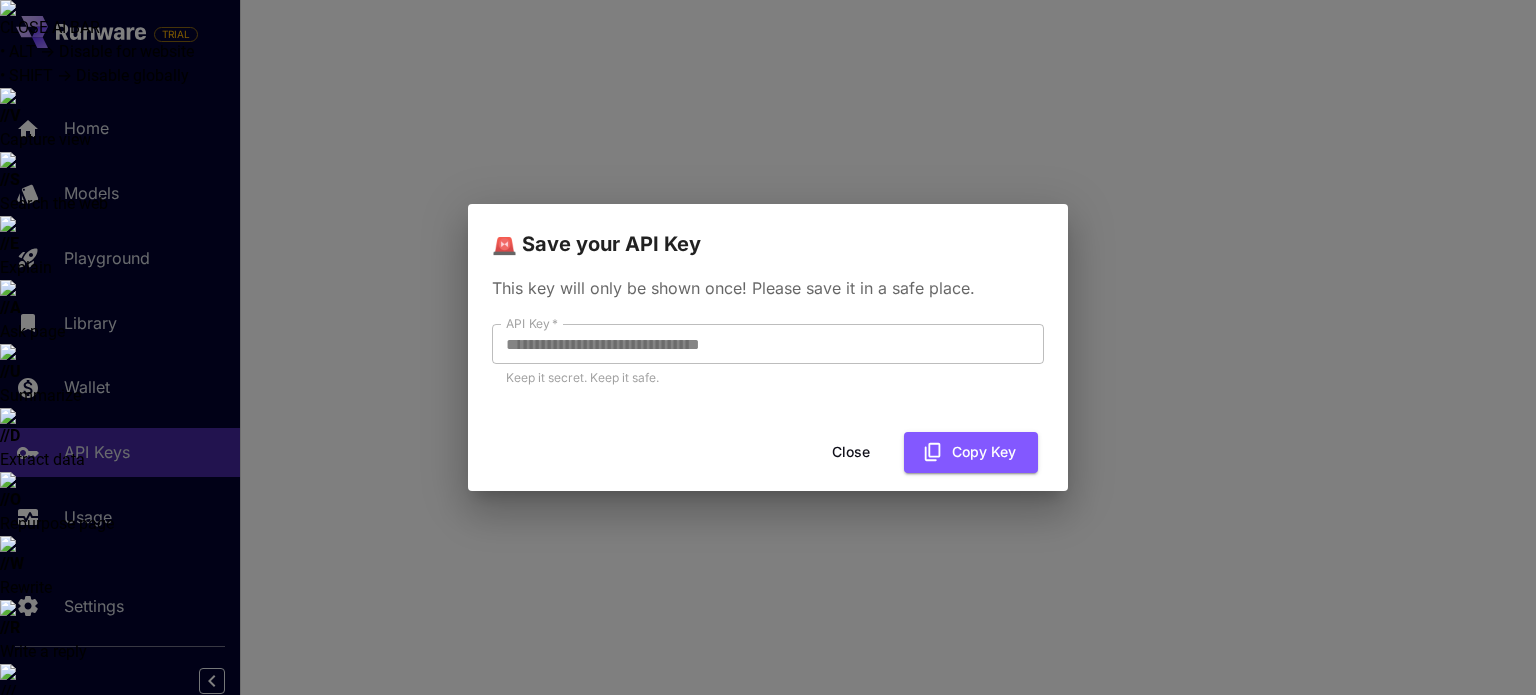 type 